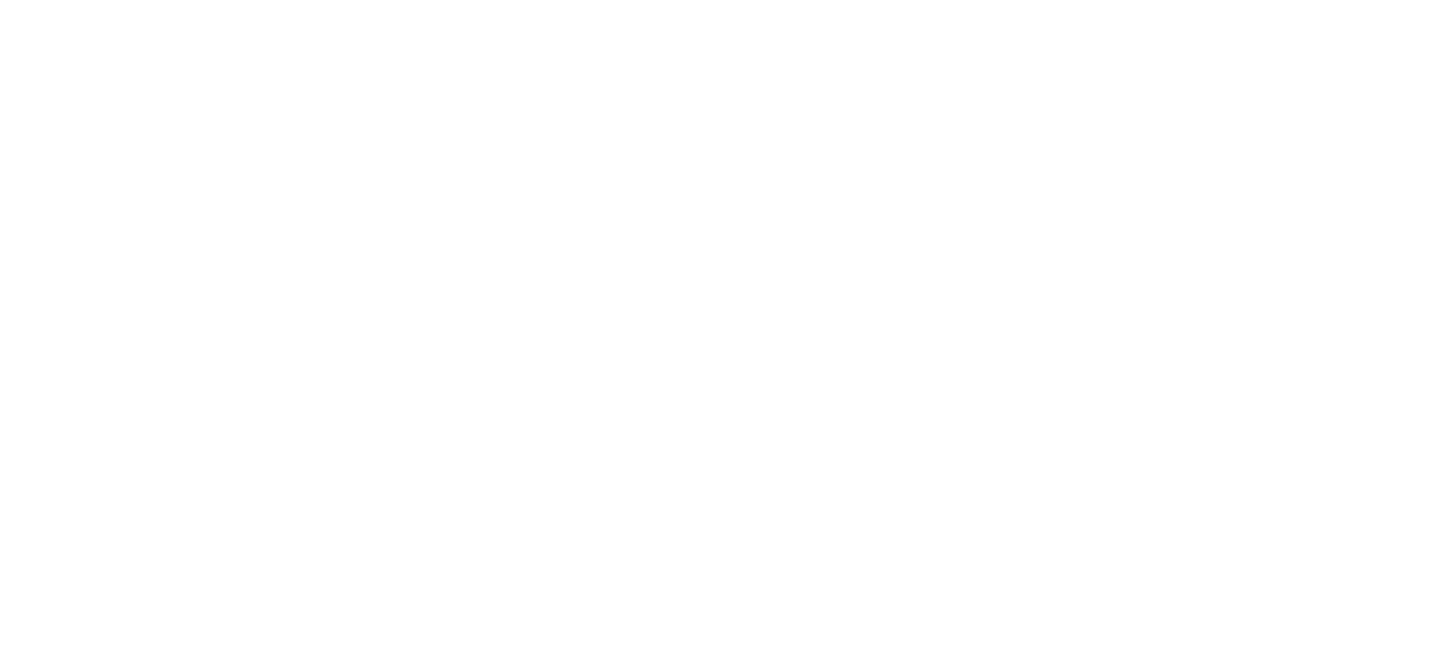 scroll, scrollTop: 0, scrollLeft: 0, axis: both 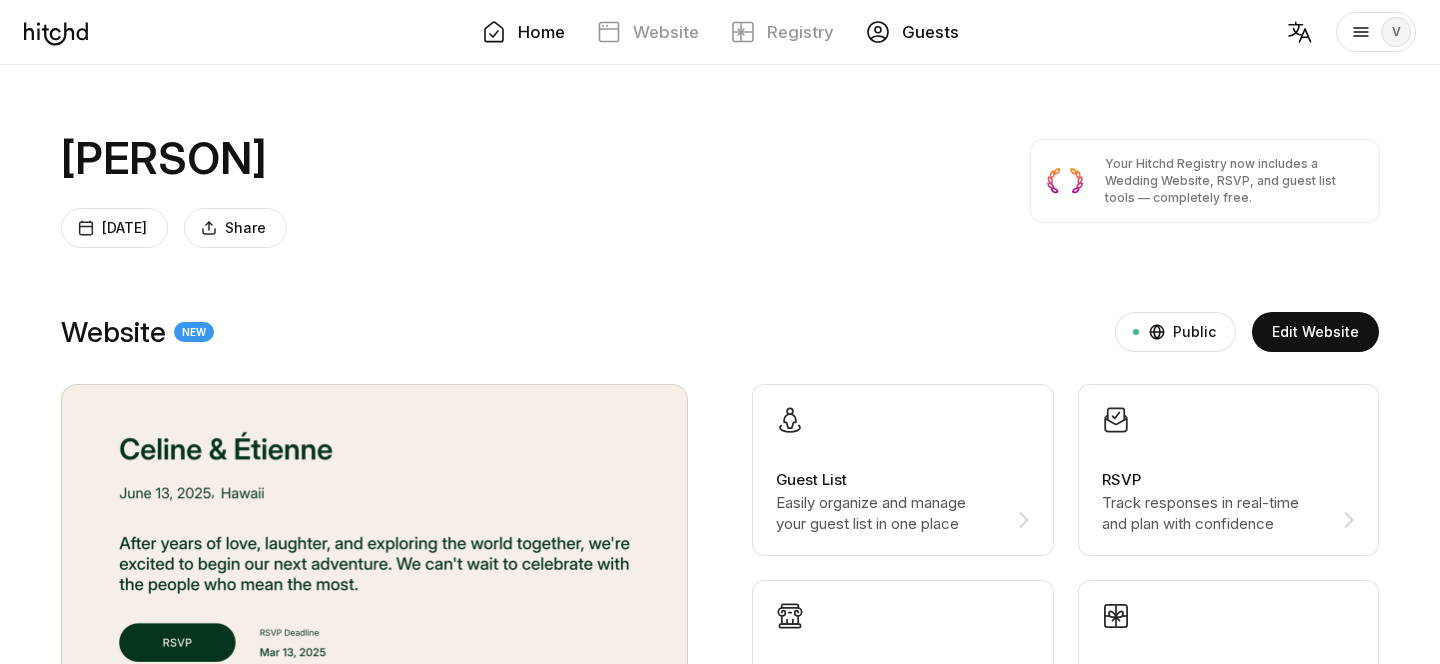 click on "Guests" at bounding box center [930, 32] 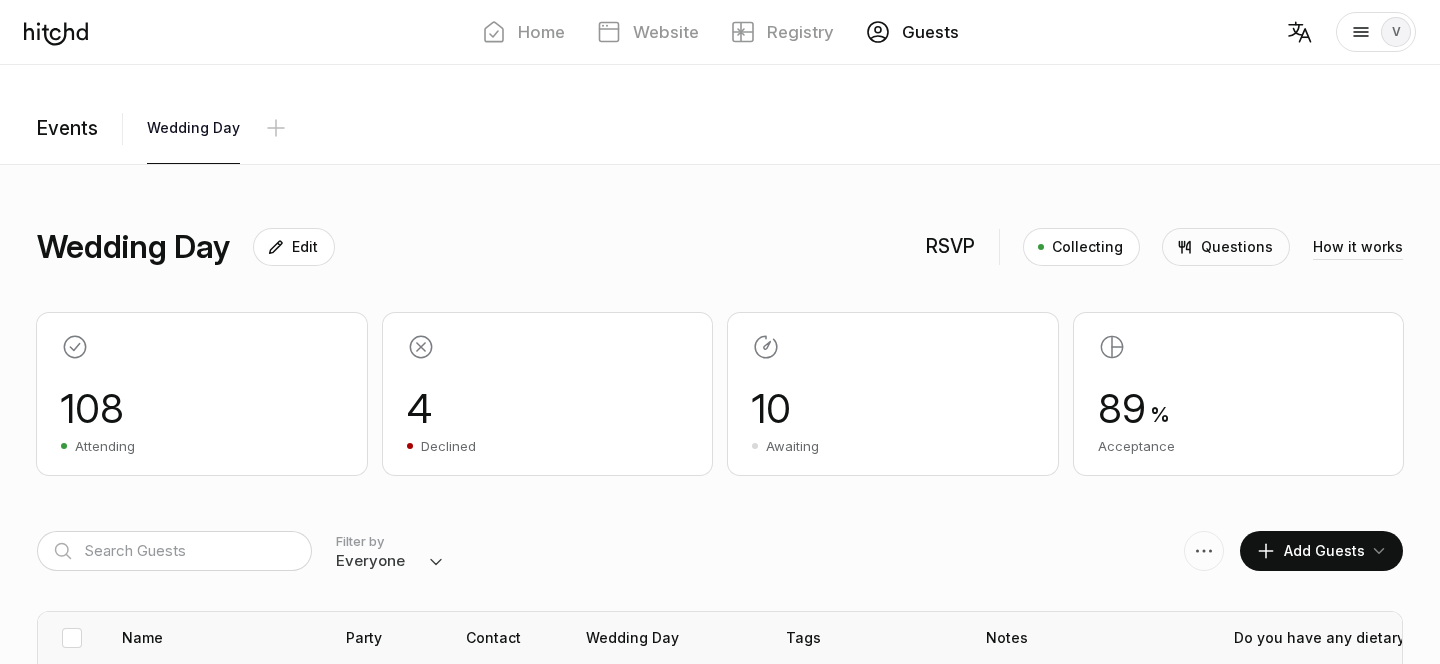 click on "Wedding Day
Edit
RSVP
Collecting
Questions
How it works" at bounding box center (720, 247) 